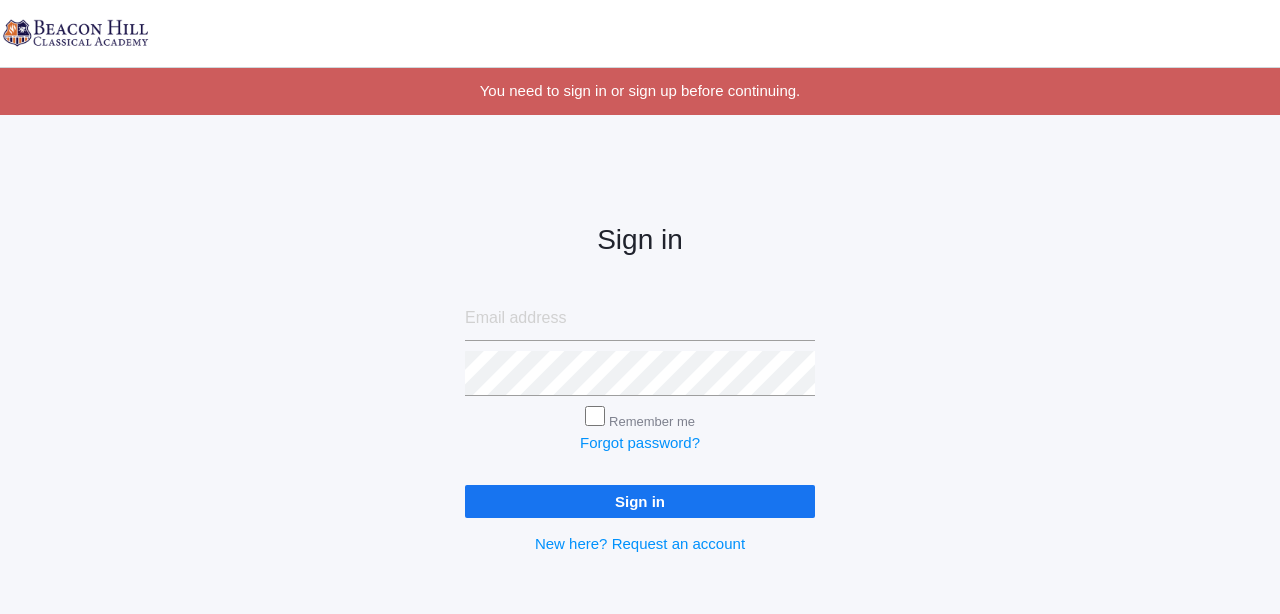 scroll, scrollTop: 0, scrollLeft: 0, axis: both 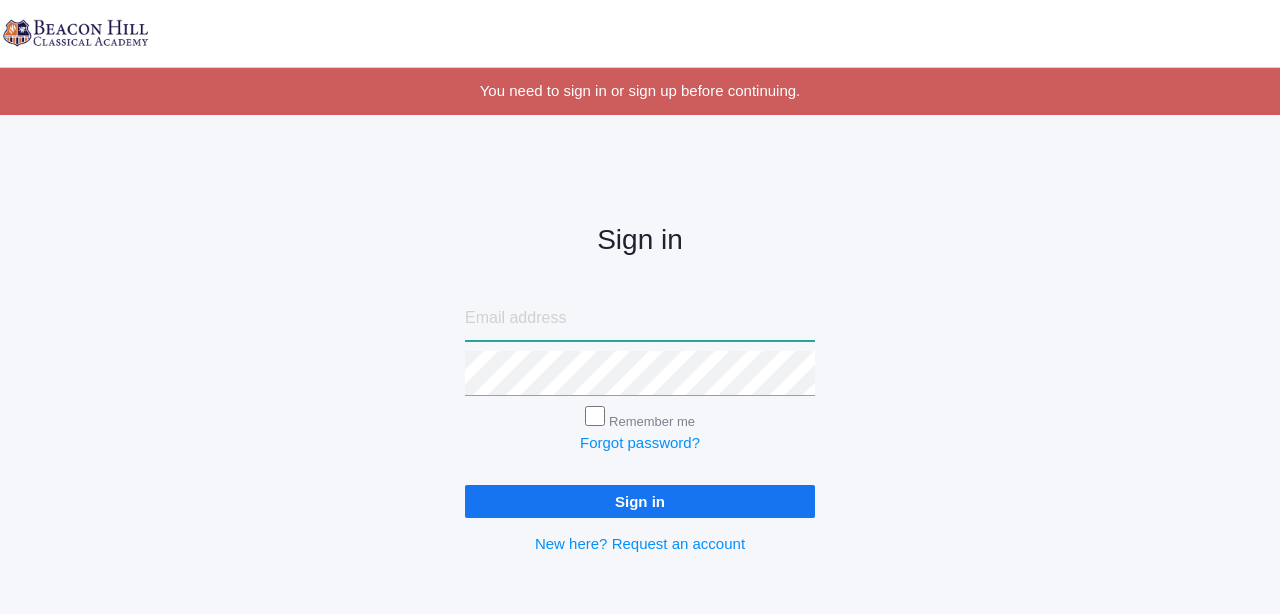 type on "[USERNAME]@[DOMAIN]" 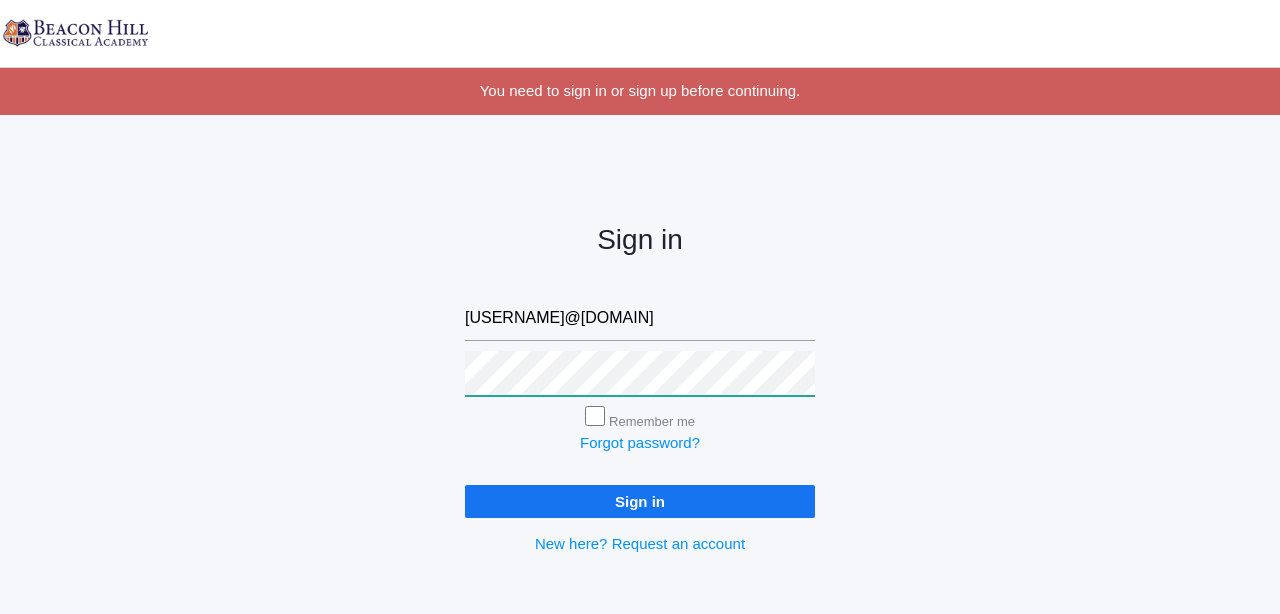 click on "Sign in" at bounding box center [640, 501] 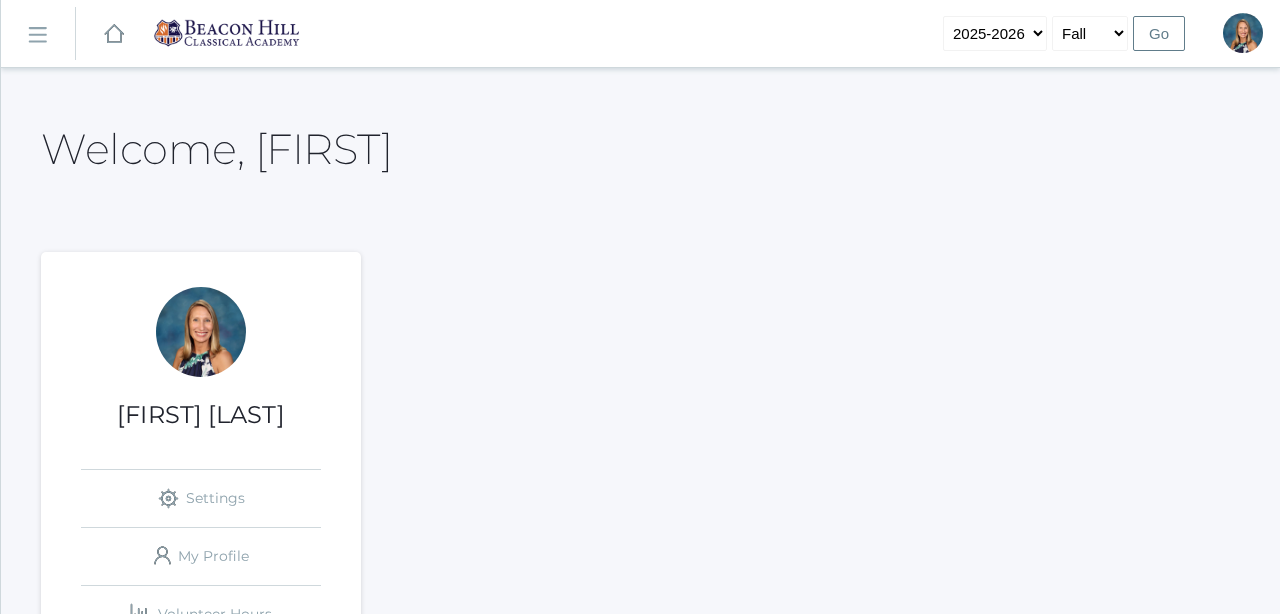 scroll, scrollTop: 0, scrollLeft: 0, axis: both 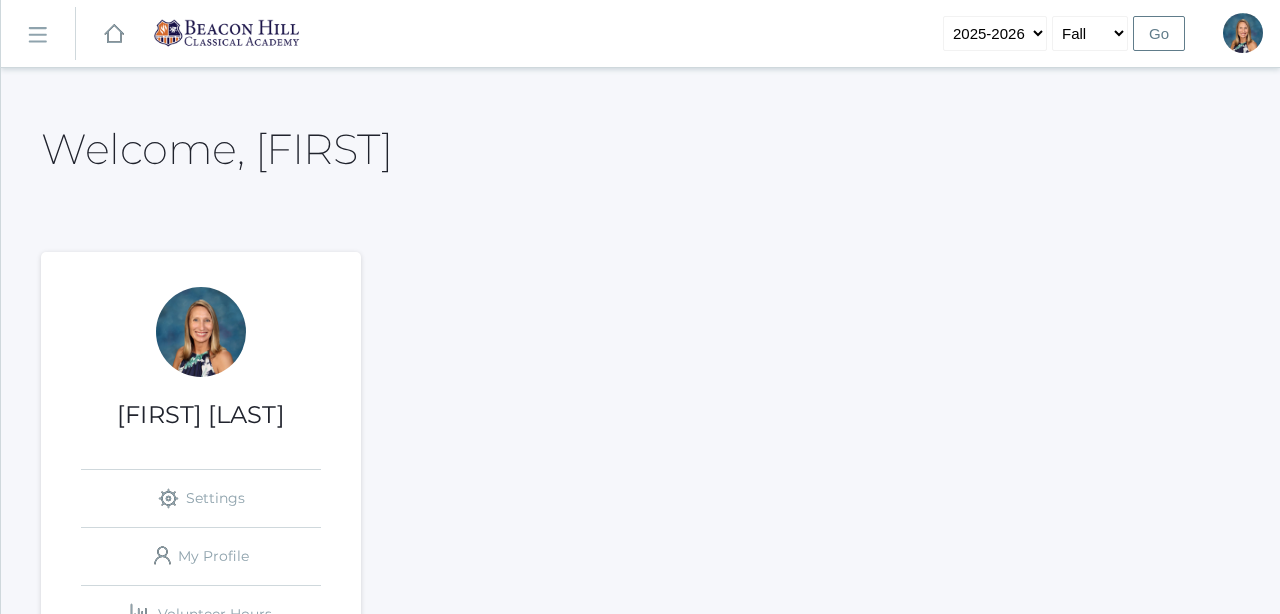 click on "icons/ui/navigation/hamburger
Created with Sketch." at bounding box center [38, 34] 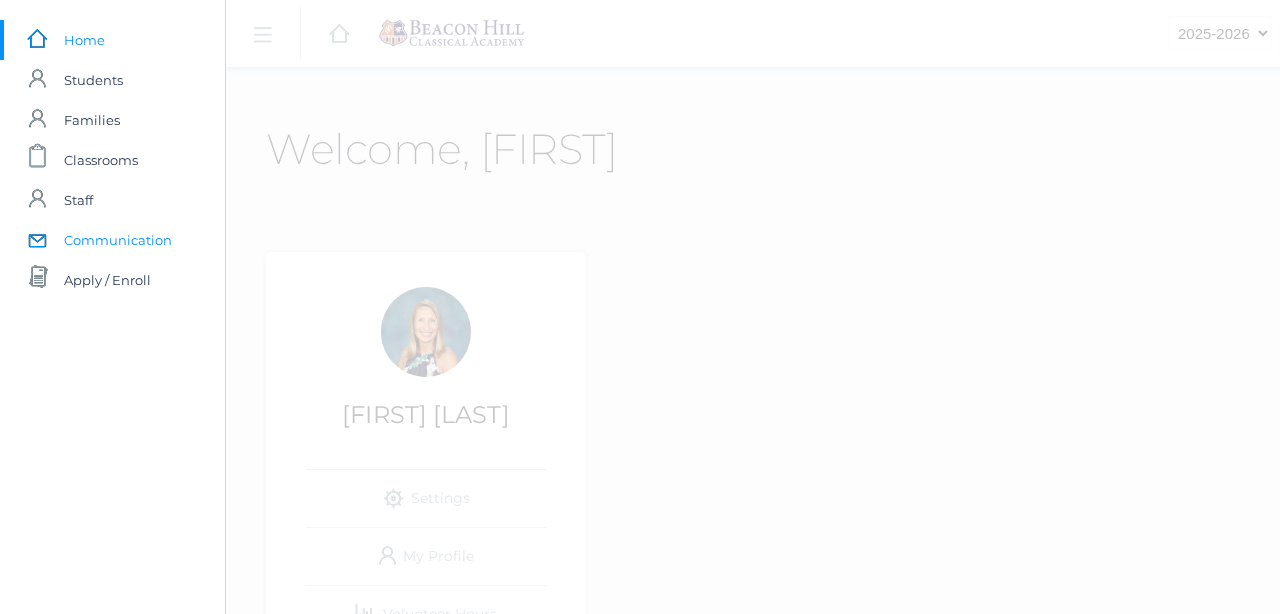 click on "Communication" at bounding box center (118, 240) 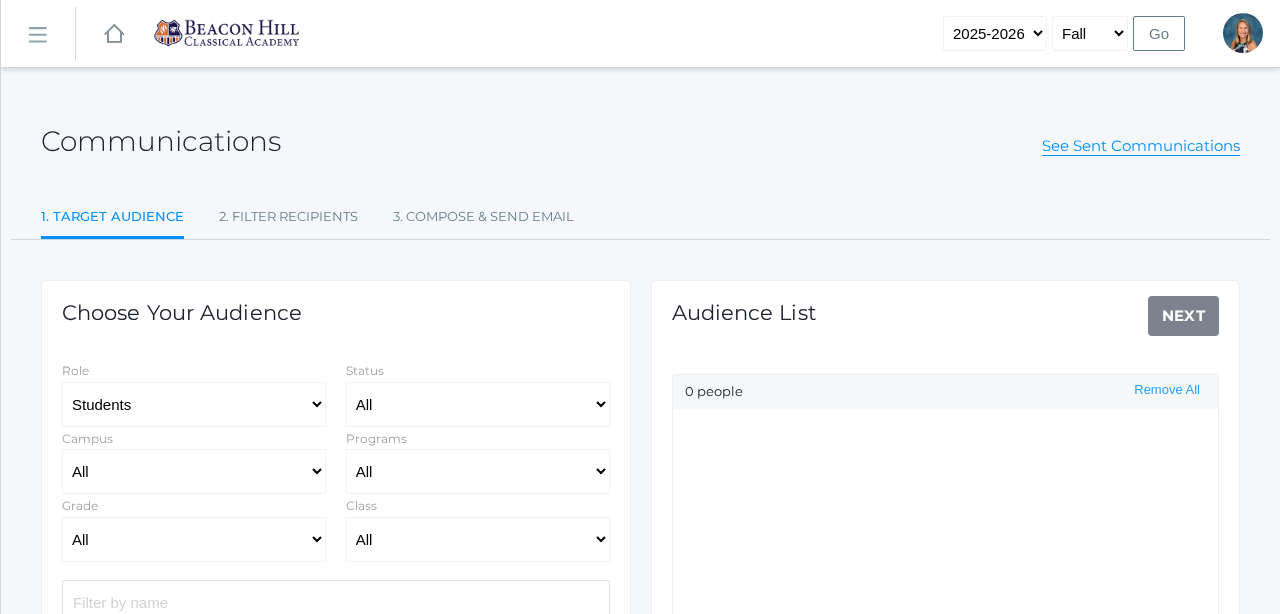 select on "Enrolled" 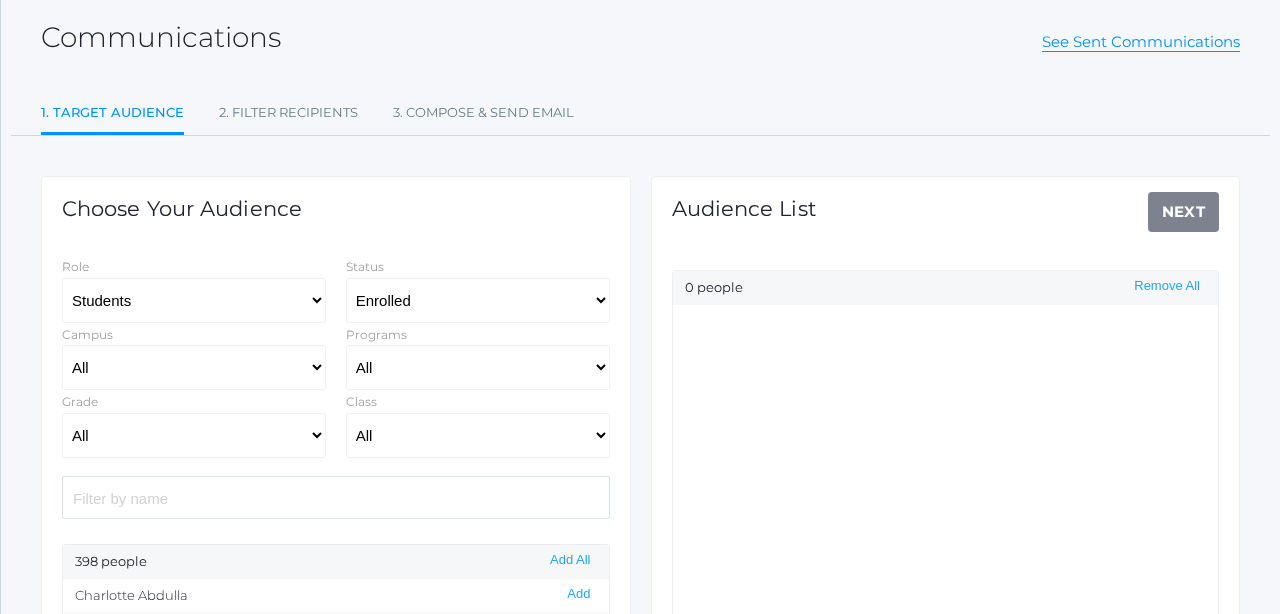 scroll, scrollTop: 105, scrollLeft: 0, axis: vertical 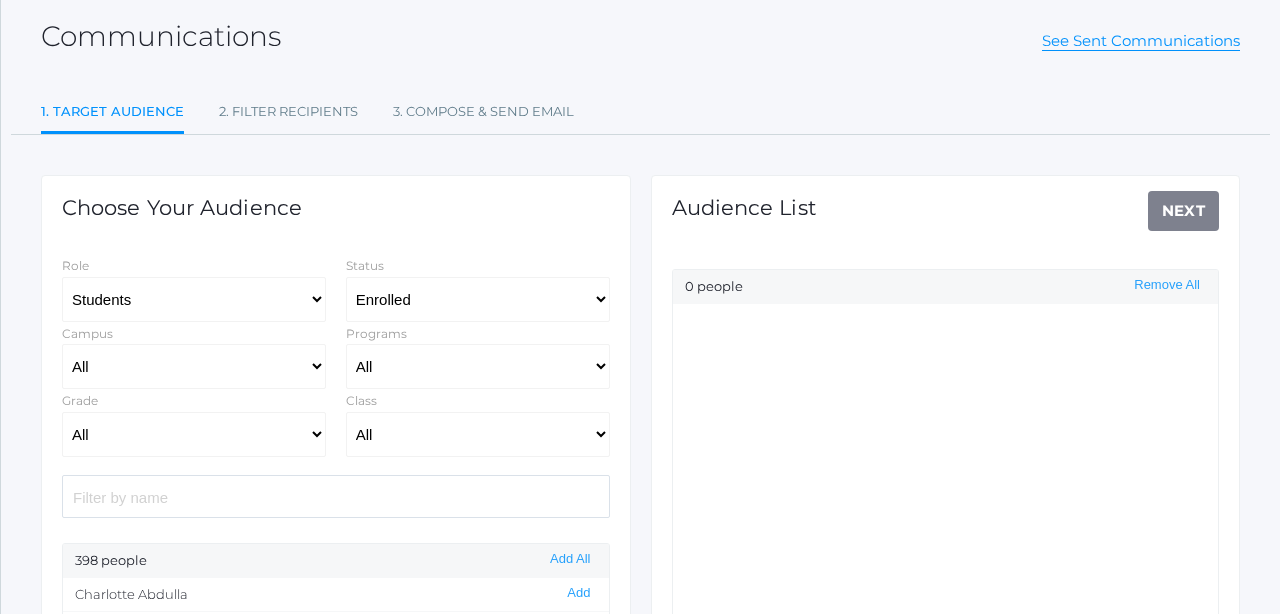 click 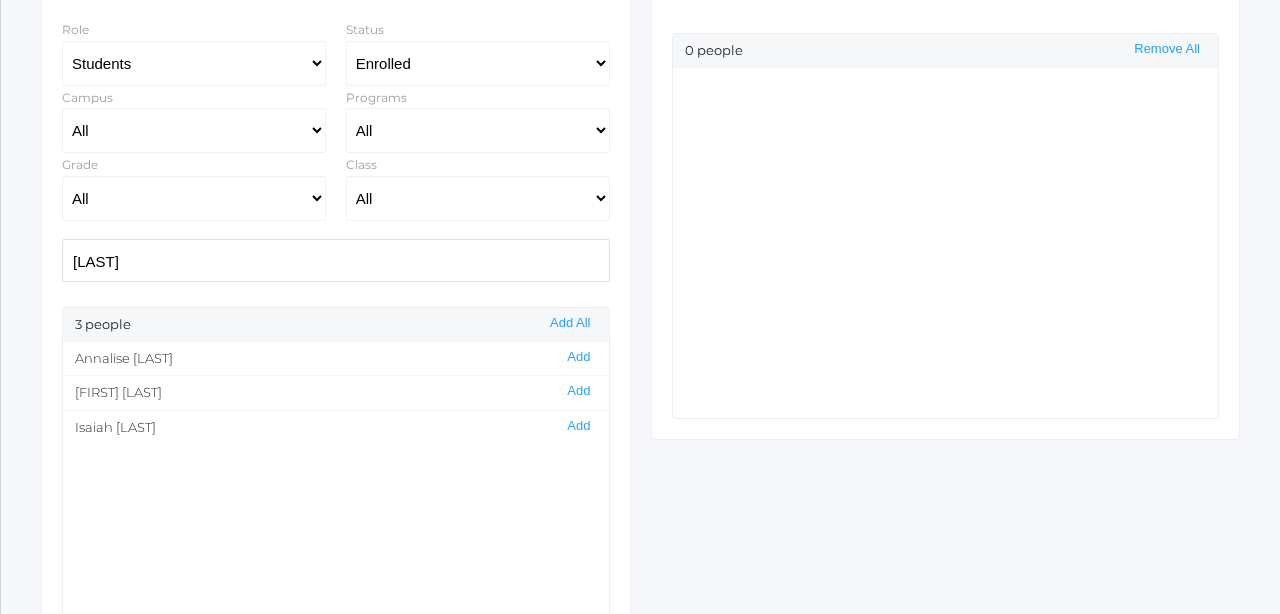 scroll, scrollTop: 342, scrollLeft: 0, axis: vertical 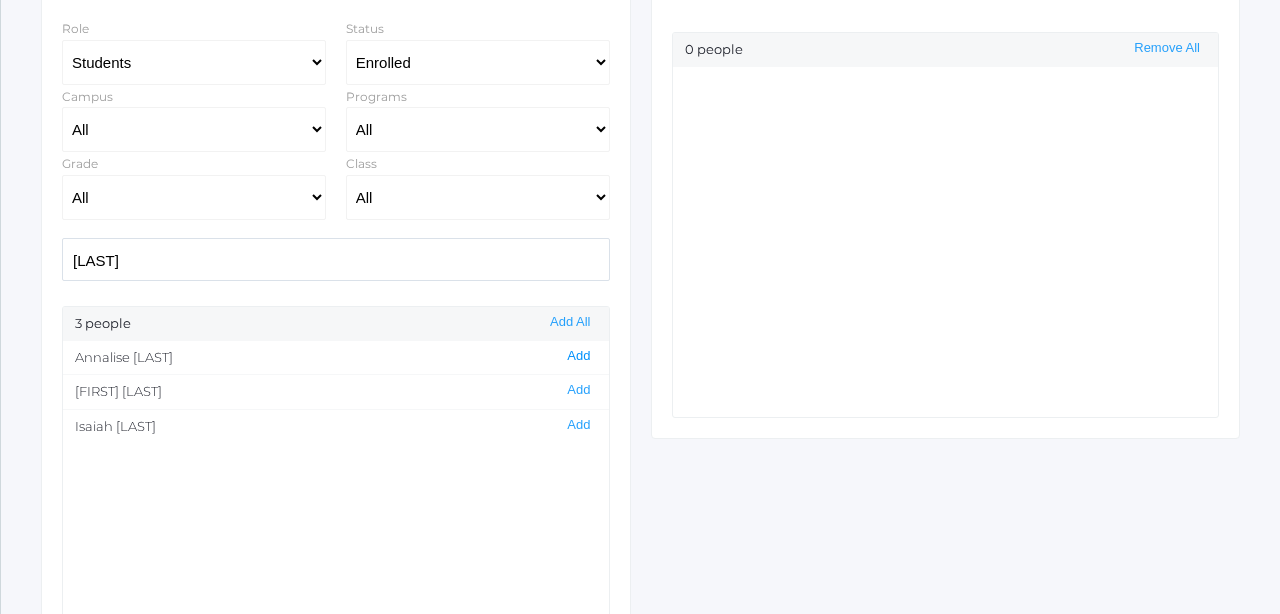 type on "[LAST]" 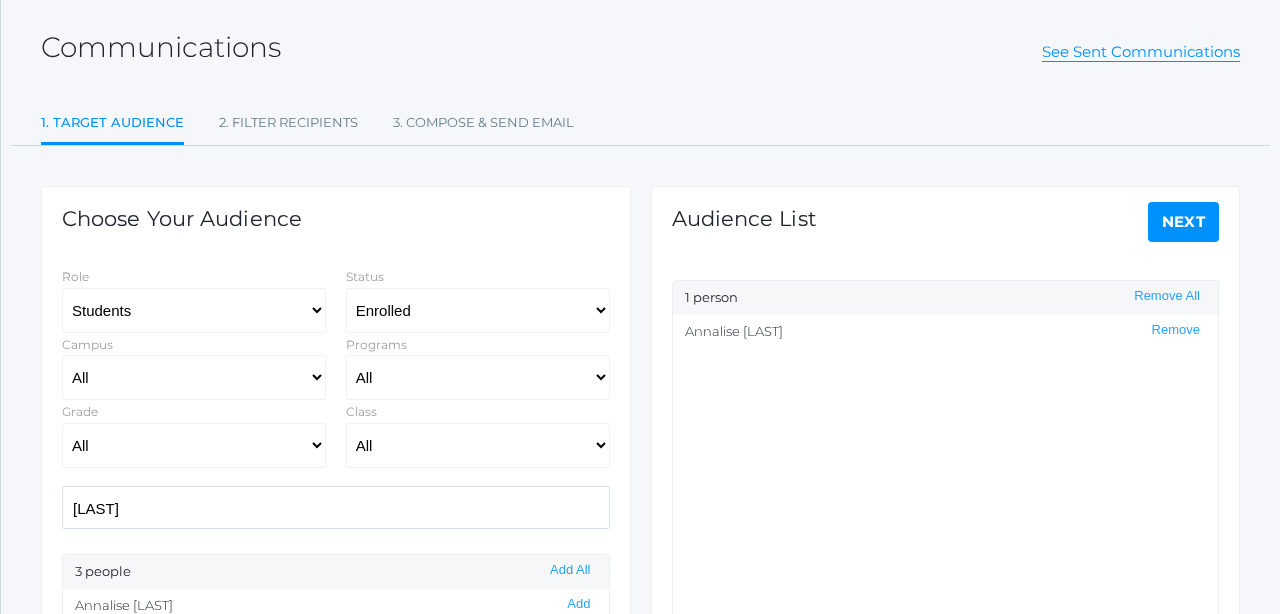 scroll, scrollTop: 83, scrollLeft: 0, axis: vertical 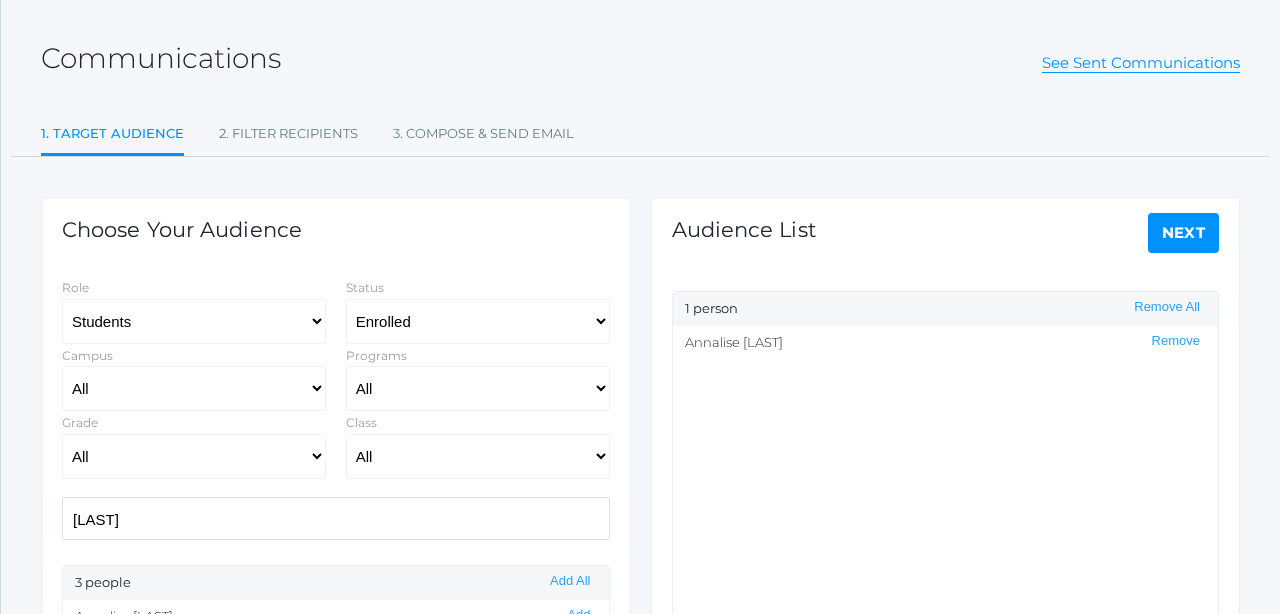click on "Next" 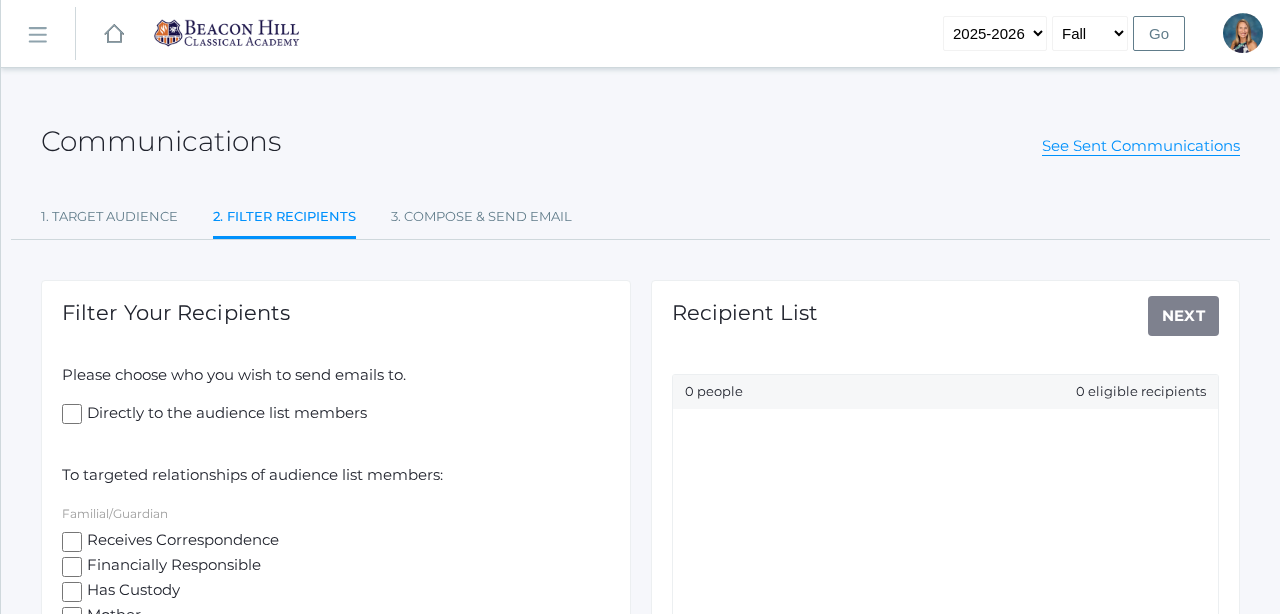 click on "Receives Correspondence" 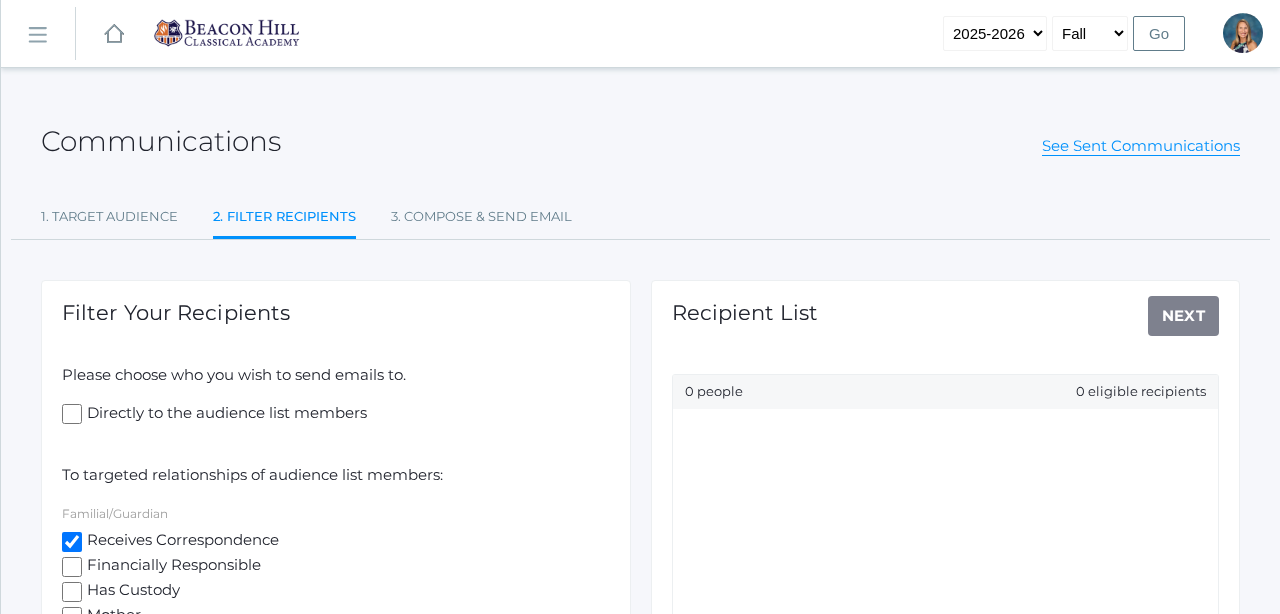 checkbox on "true" 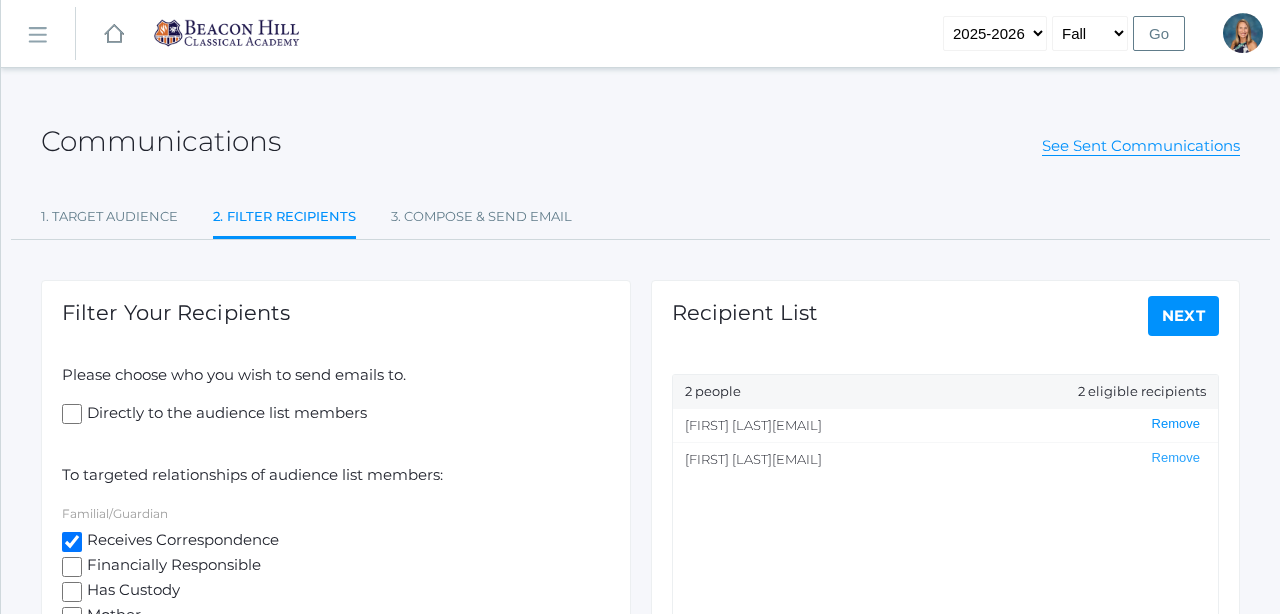click on "Remove" 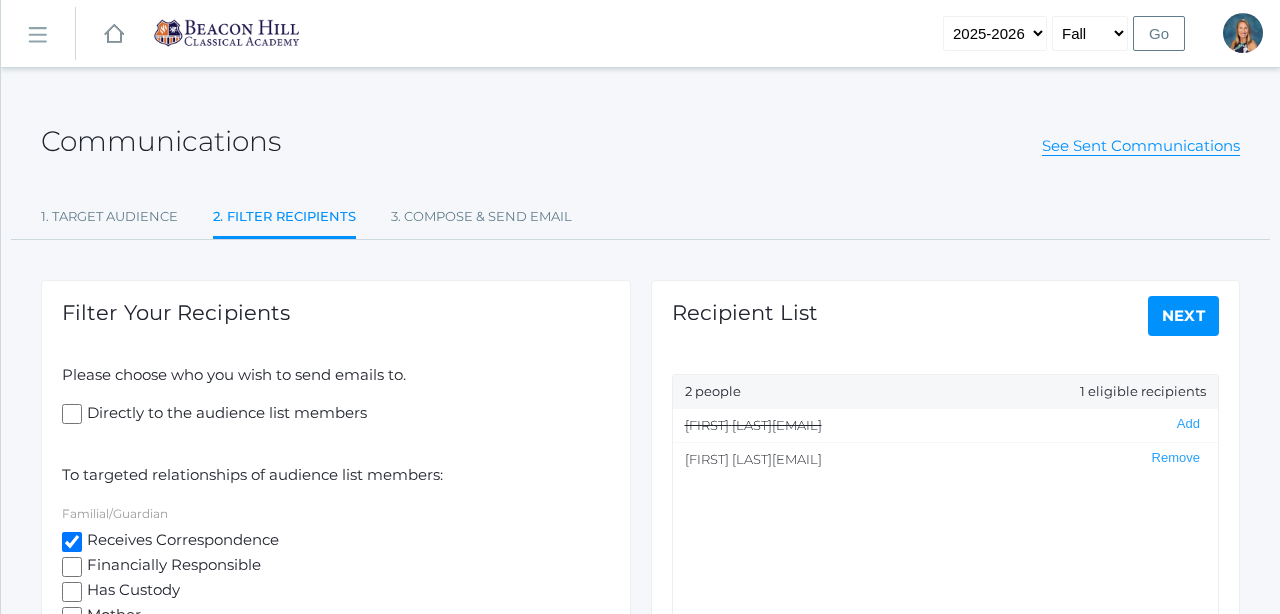 click on "Next" 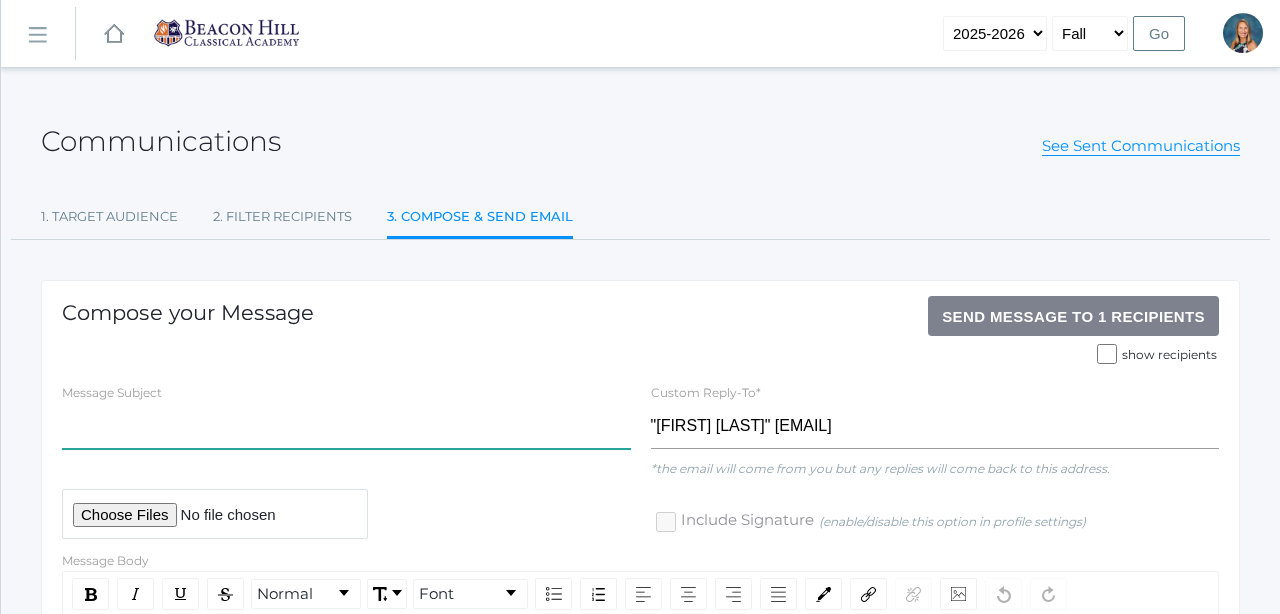 click 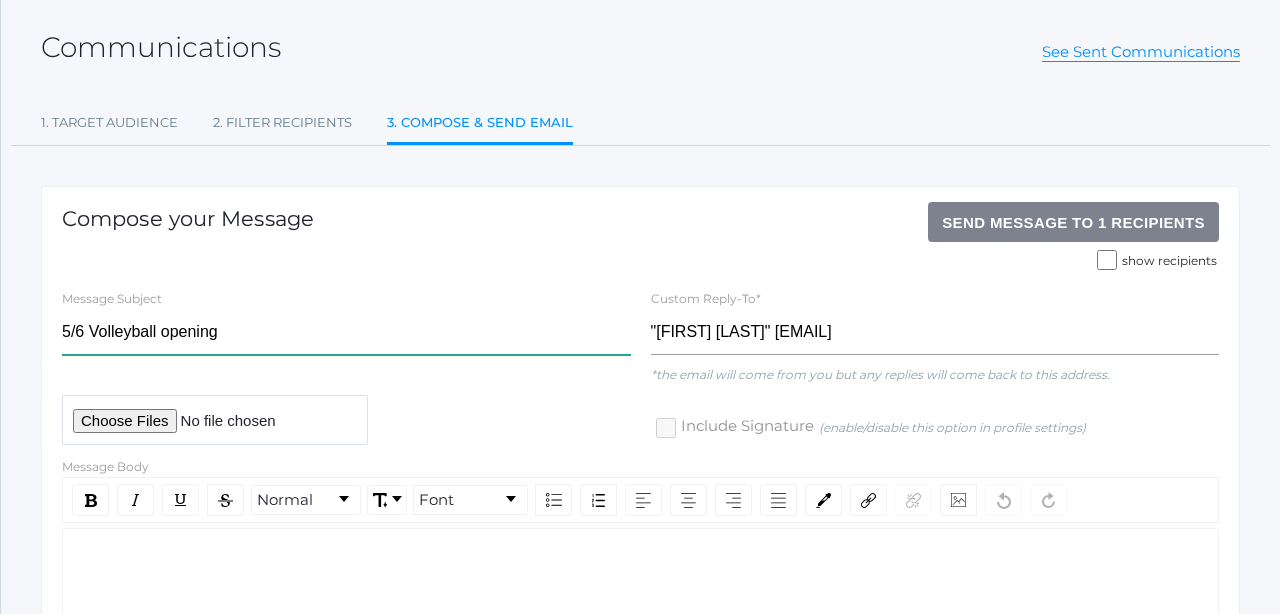 scroll, scrollTop: 127, scrollLeft: 0, axis: vertical 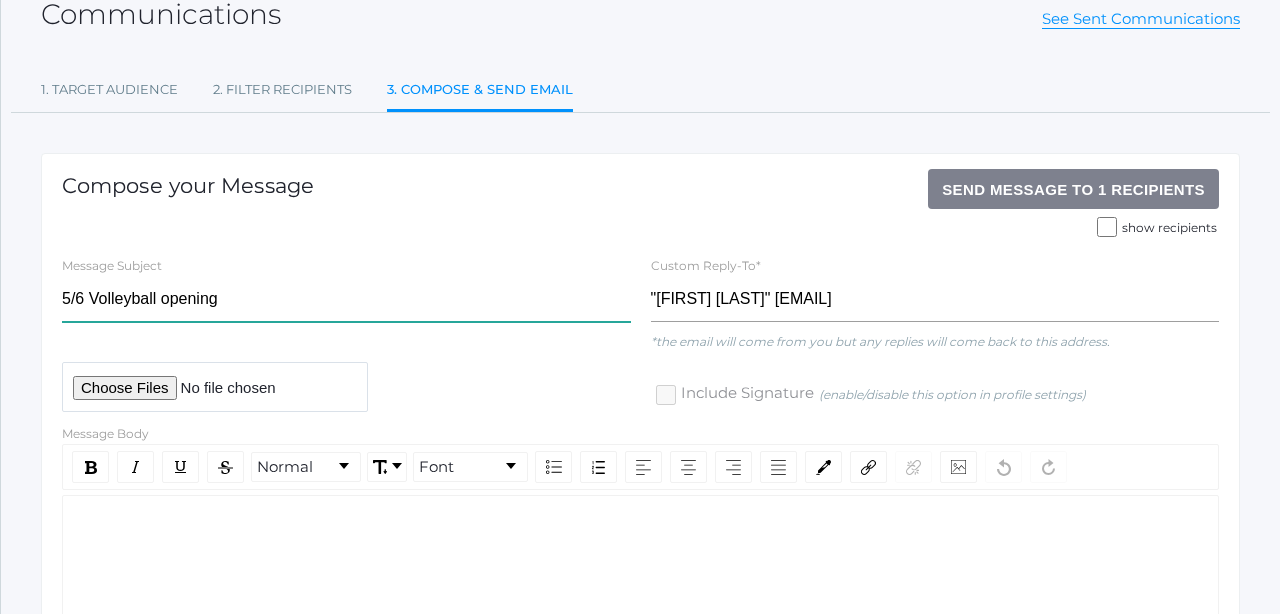 type on "5/6 Volleyball opening" 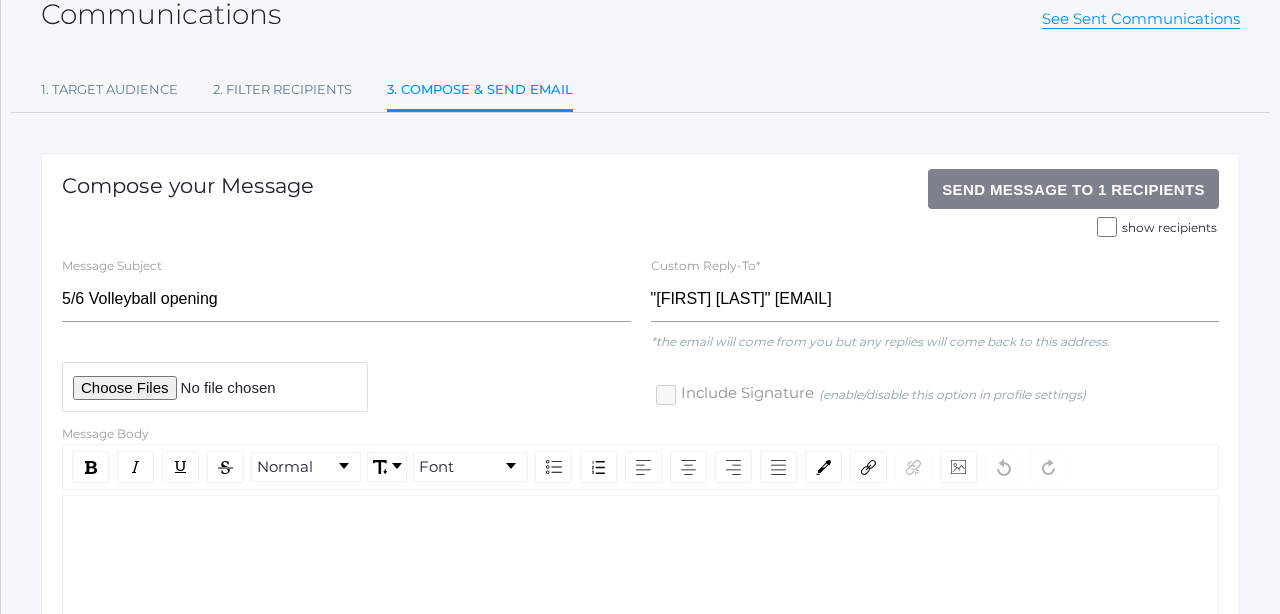 click 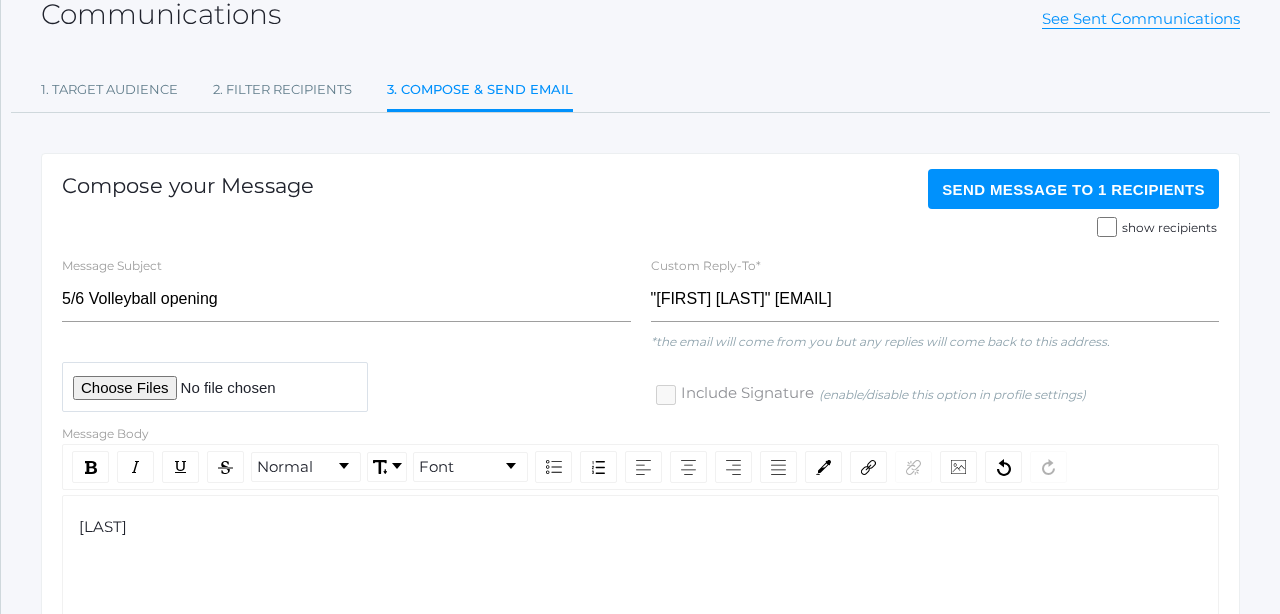 type 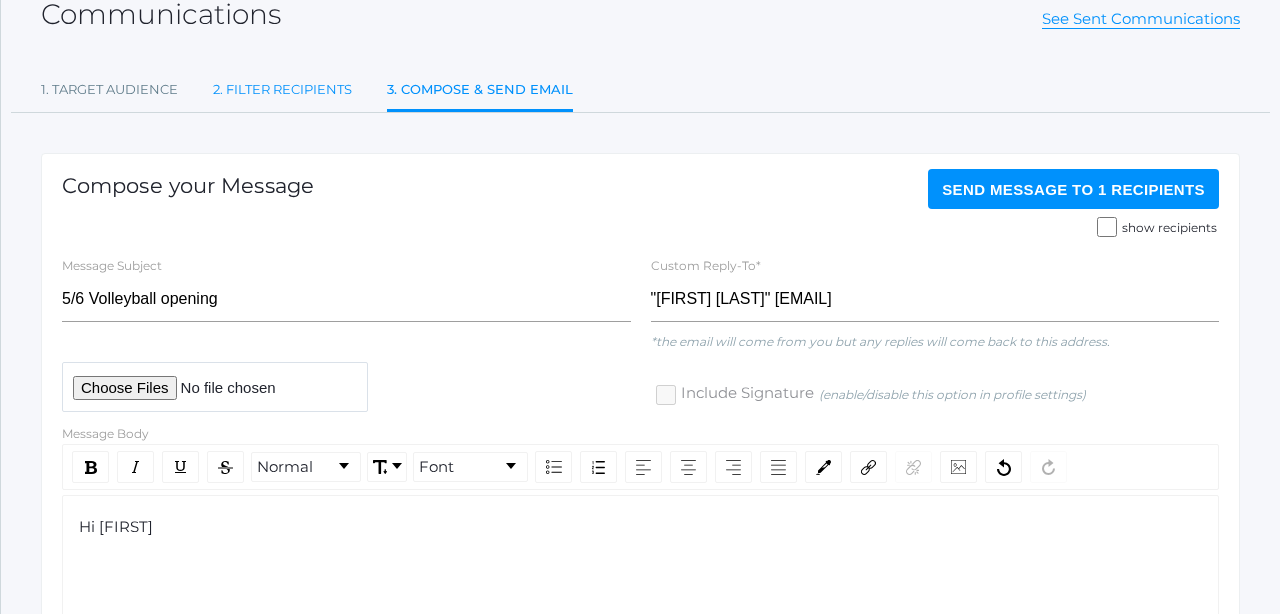 click on "2. Filter Recipients" 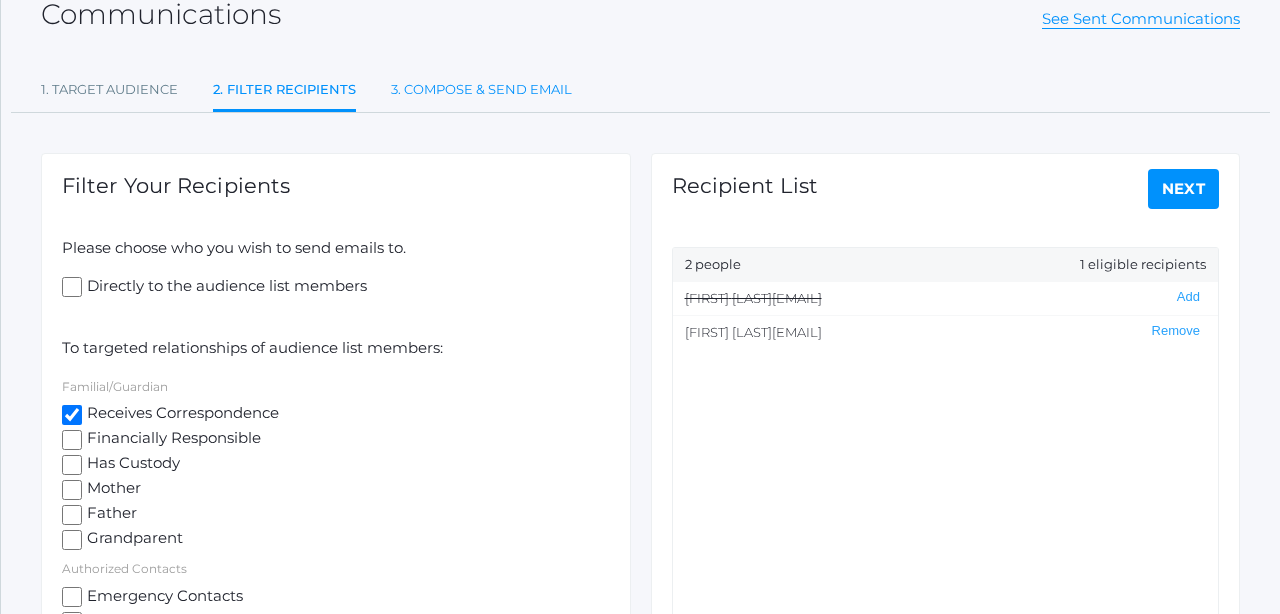click on "3. Compose & Send Email" 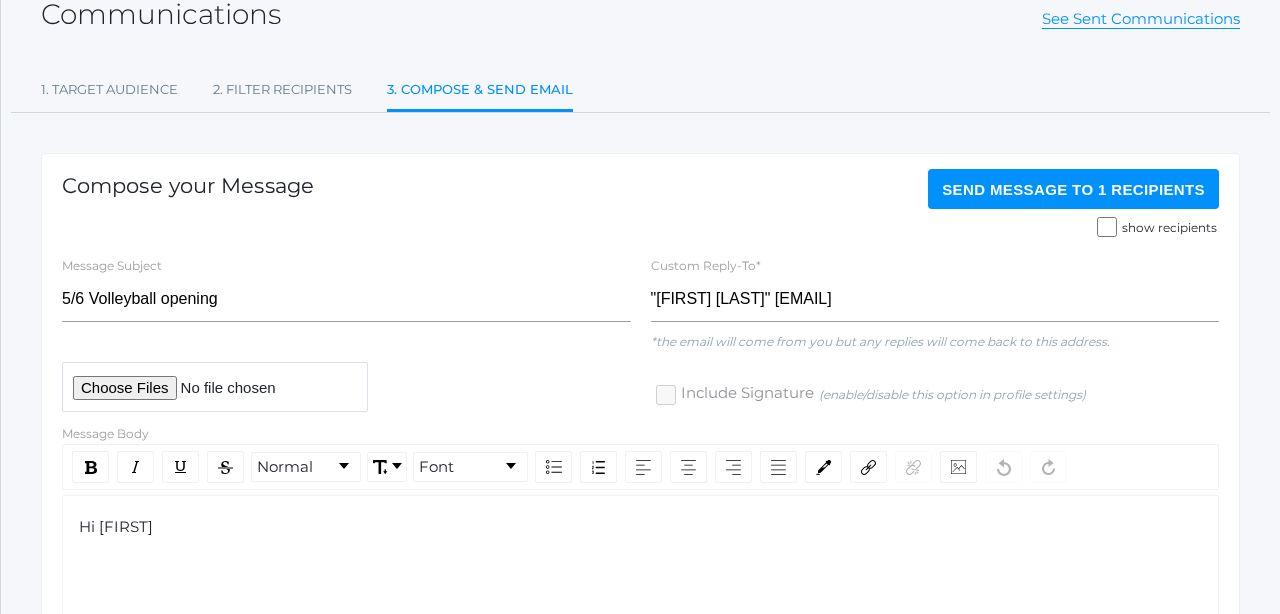 click on "Hi [FIRST]" 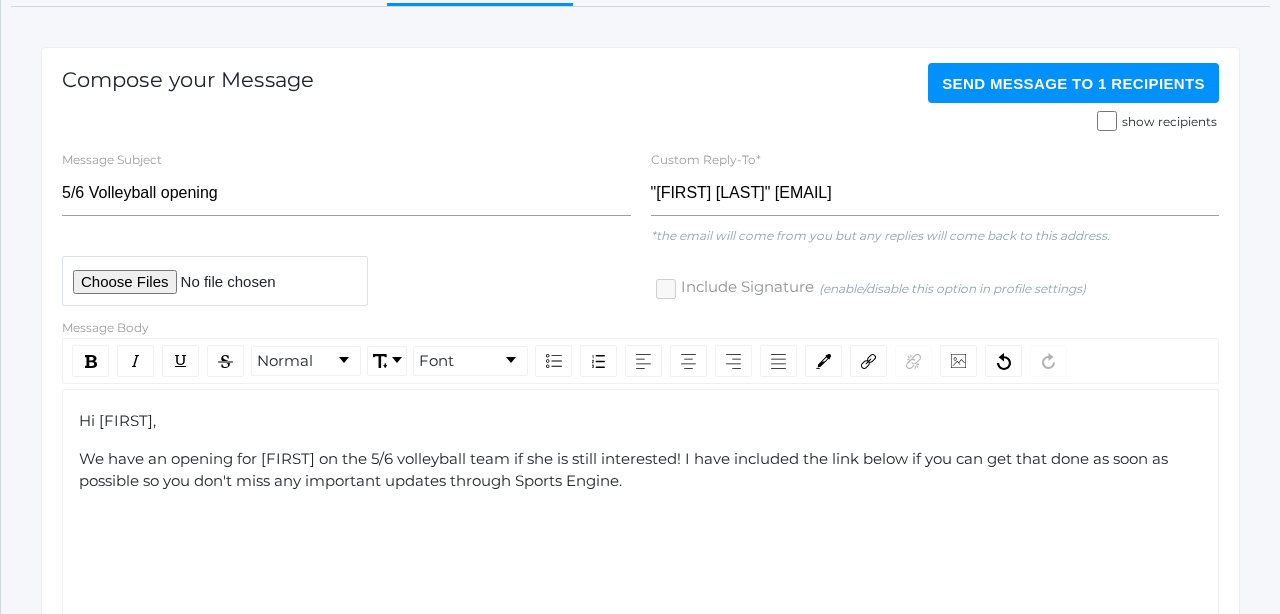 scroll, scrollTop: 235, scrollLeft: 0, axis: vertical 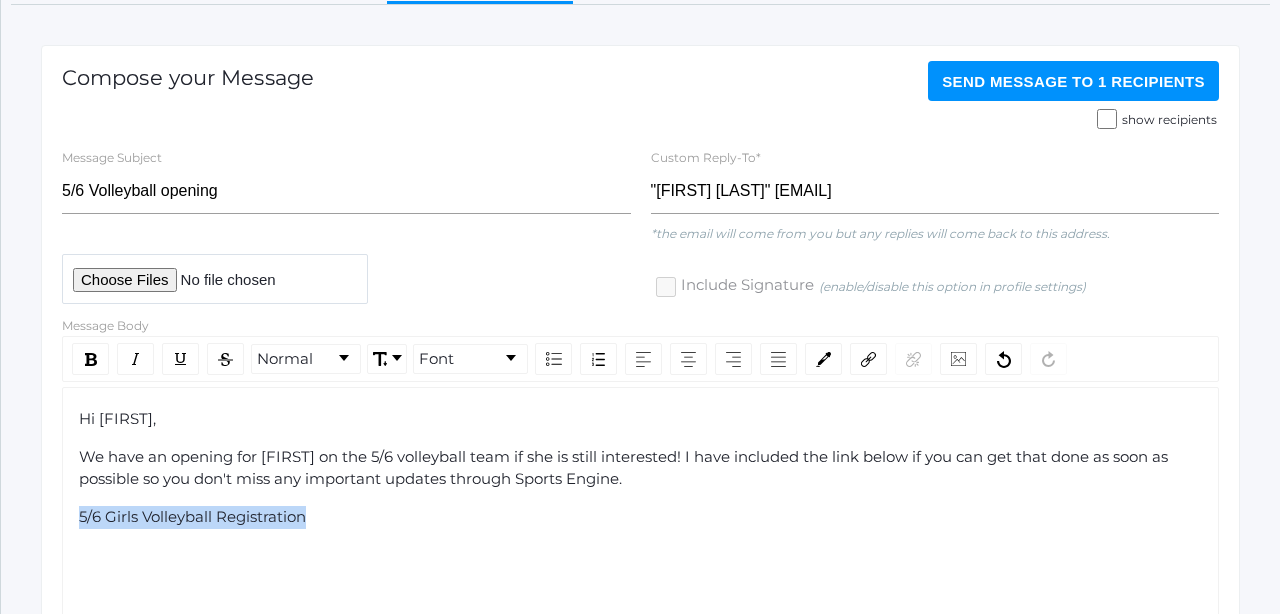 drag, startPoint x: 321, startPoint y: 515, endPoint x: 71, endPoint y: 507, distance: 250.12796 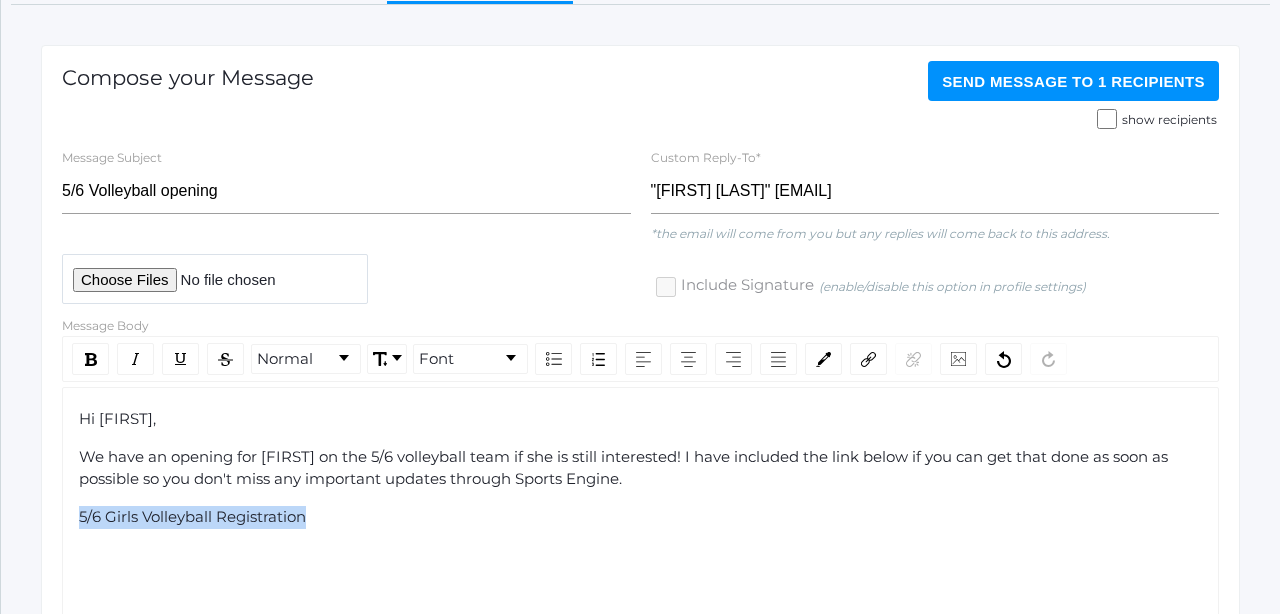 click on "Hi [FIRST], We have an opening for [FIRST] on the 5/6 volleyball team if she is still interested! I have included the link below if you can get that done as soon as possible so you don't miss any important updates through Sports Engine. 5/6 Girls Volleyball Registration" 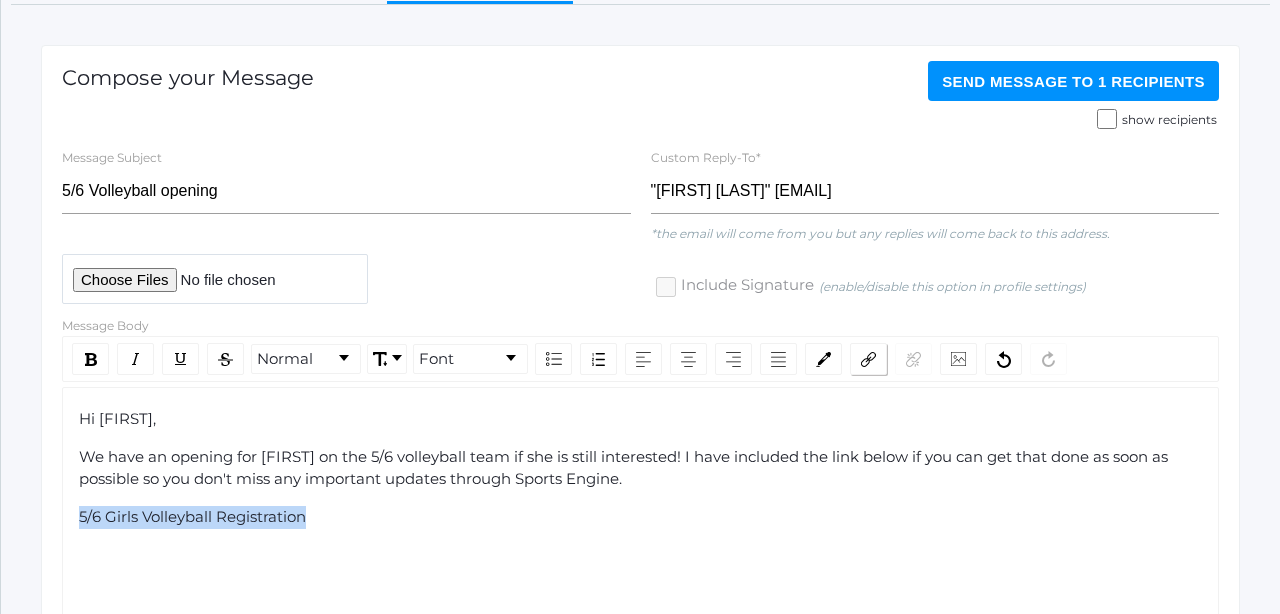 click 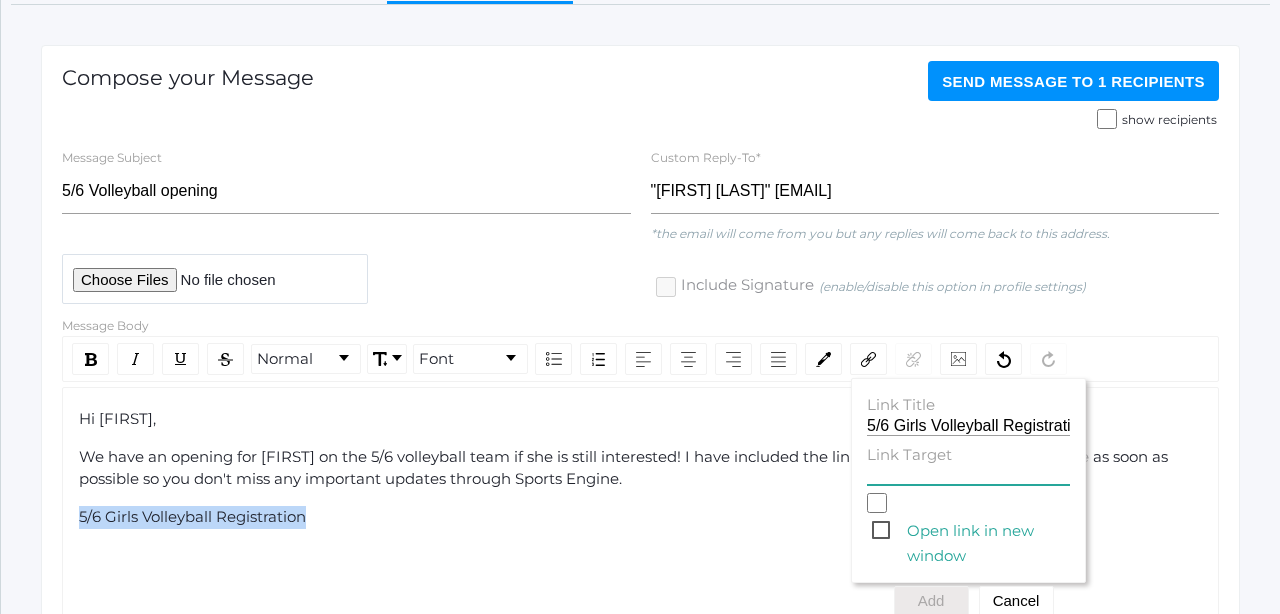 click on "Link Target" 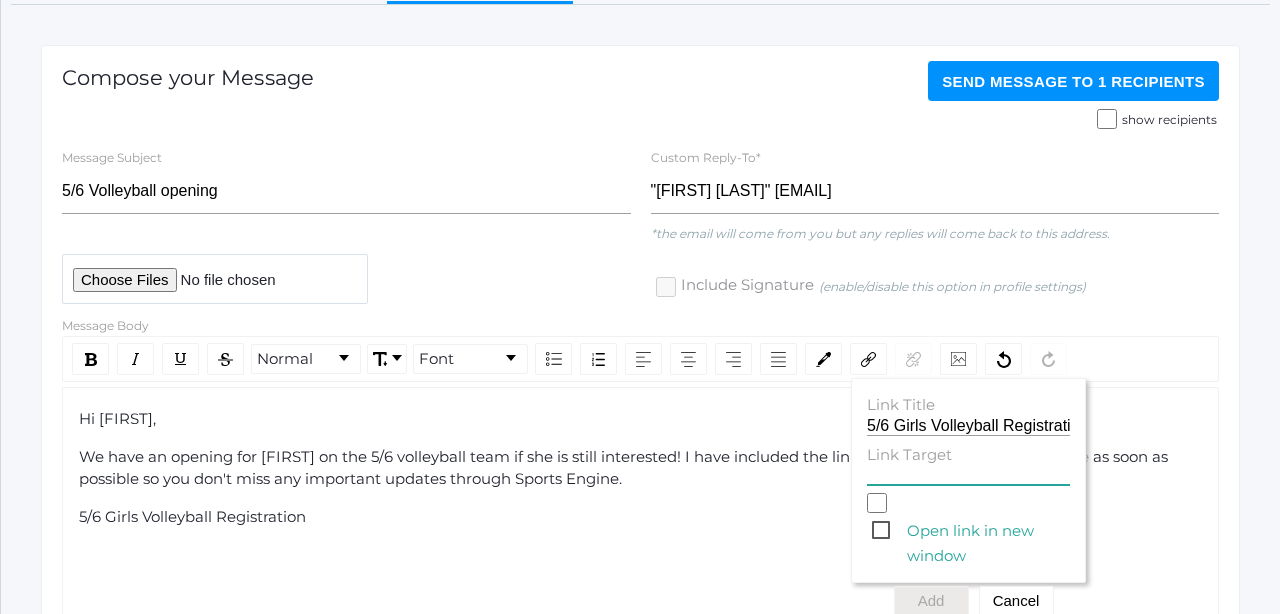paste on "https://beaconhillathletics.sportngin.com/register/form/472157612" 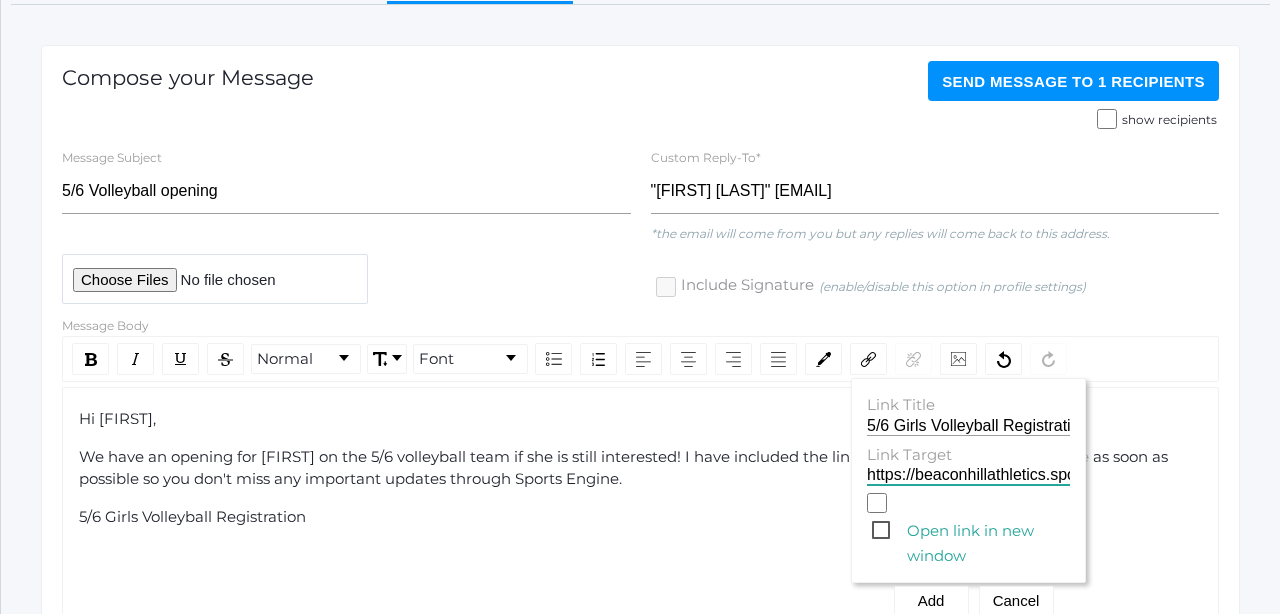 click on "Open link in new window" 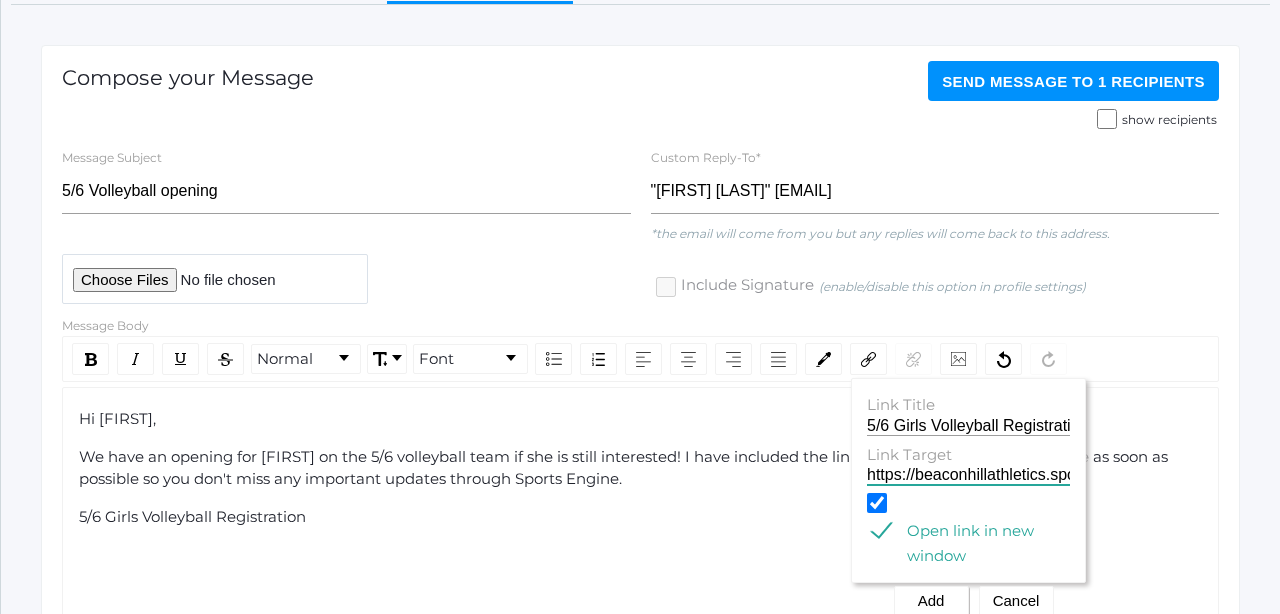 click on "Add" 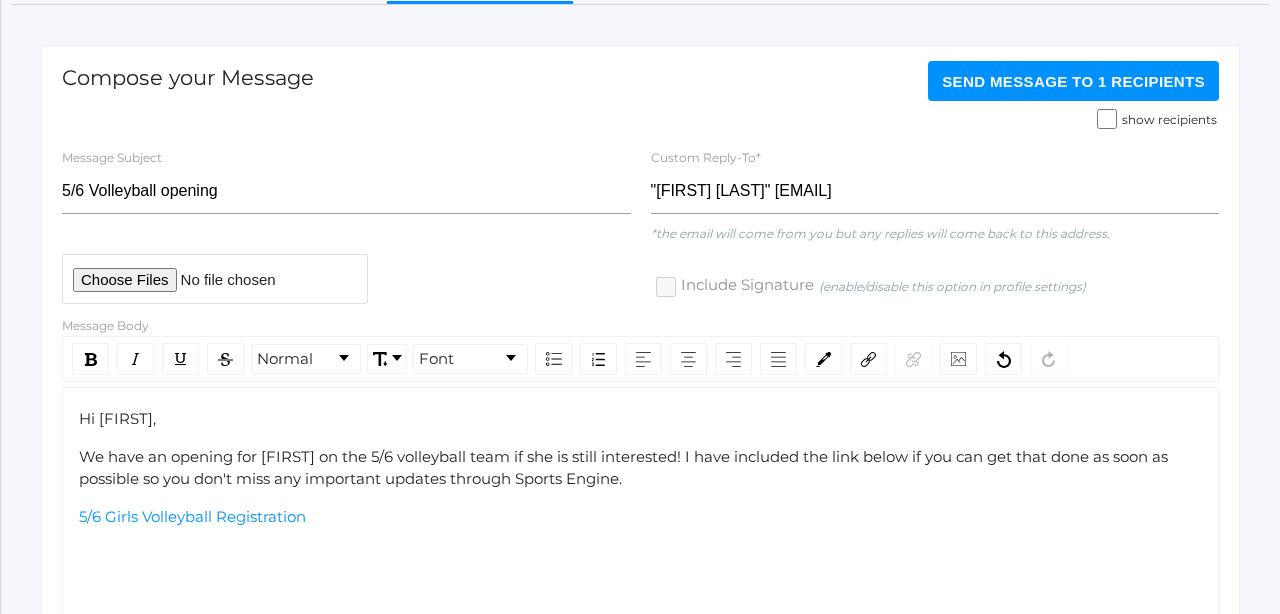 click on "5/6 Girls Volleyball Registration" 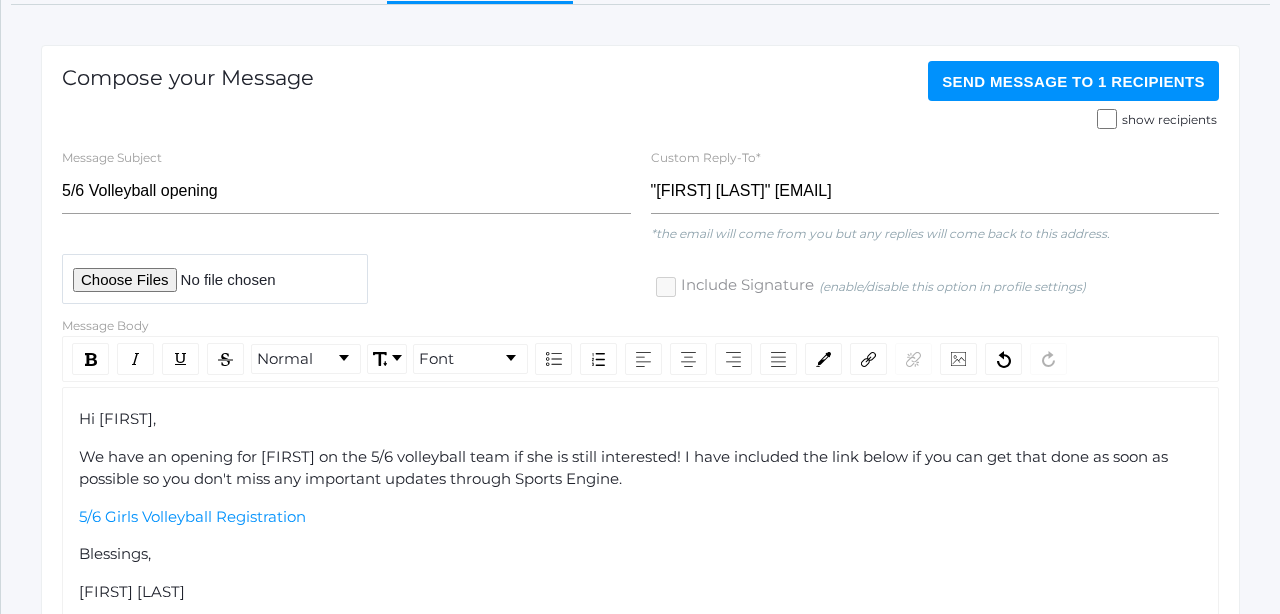 drag, startPoint x: 5, startPoint y: 575, endPoint x: 639, endPoint y: 477, distance: 641.5294 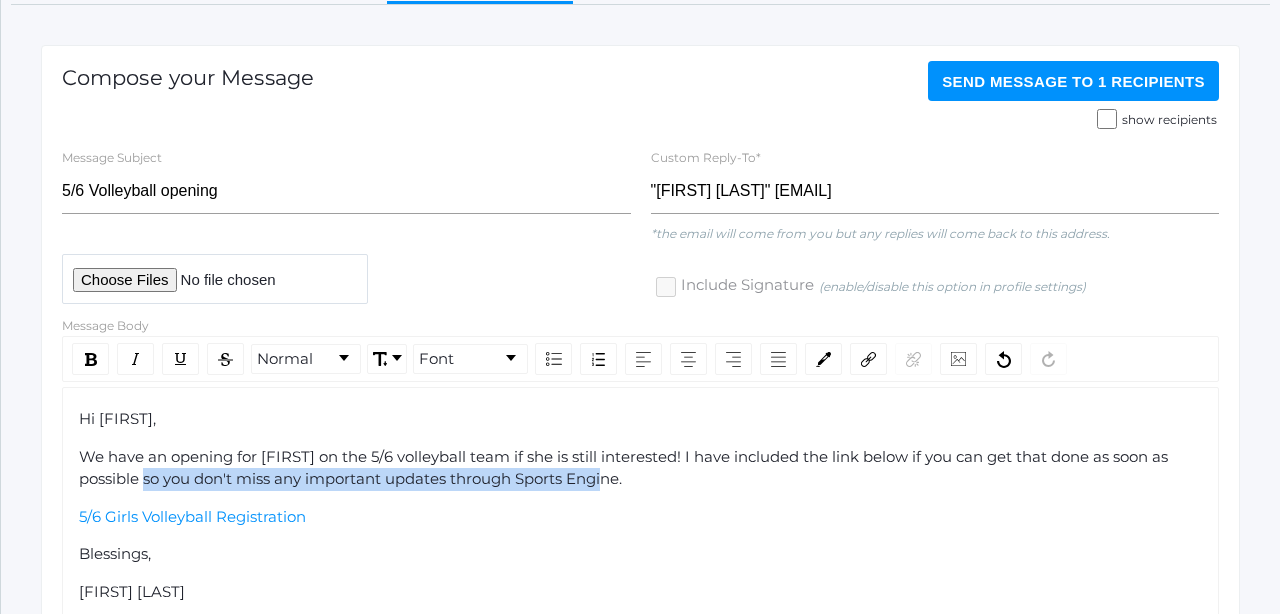 drag, startPoint x: 636, startPoint y: 478, endPoint x: 166, endPoint y: 467, distance: 470.1287 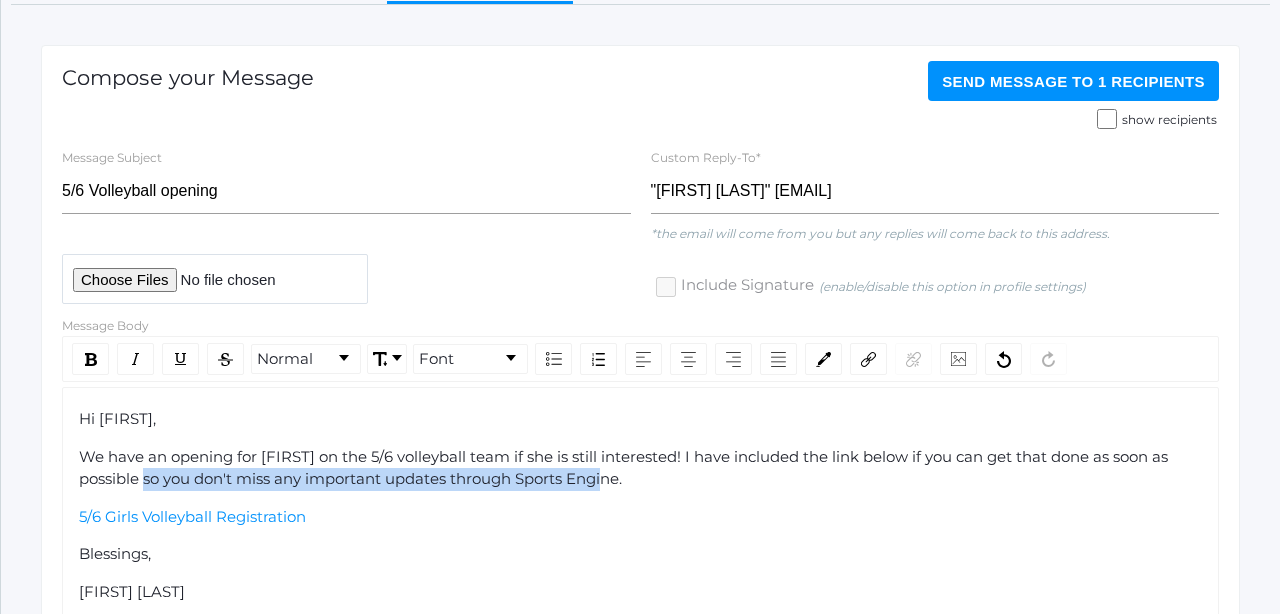 click on "We have an opening for [FIRST] on the 5/6 volleyball team if she is still interested! I have included the link below if you can get that done as soon as possible so you don't miss any important updates through Sports Engine." 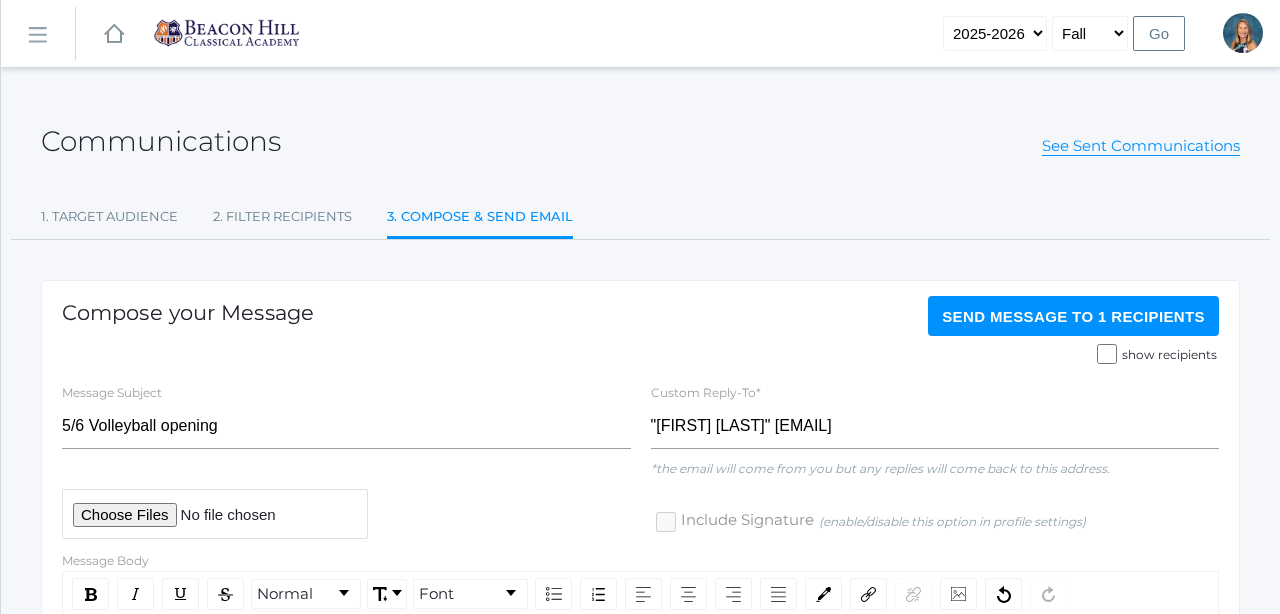 scroll, scrollTop: 0, scrollLeft: 0, axis: both 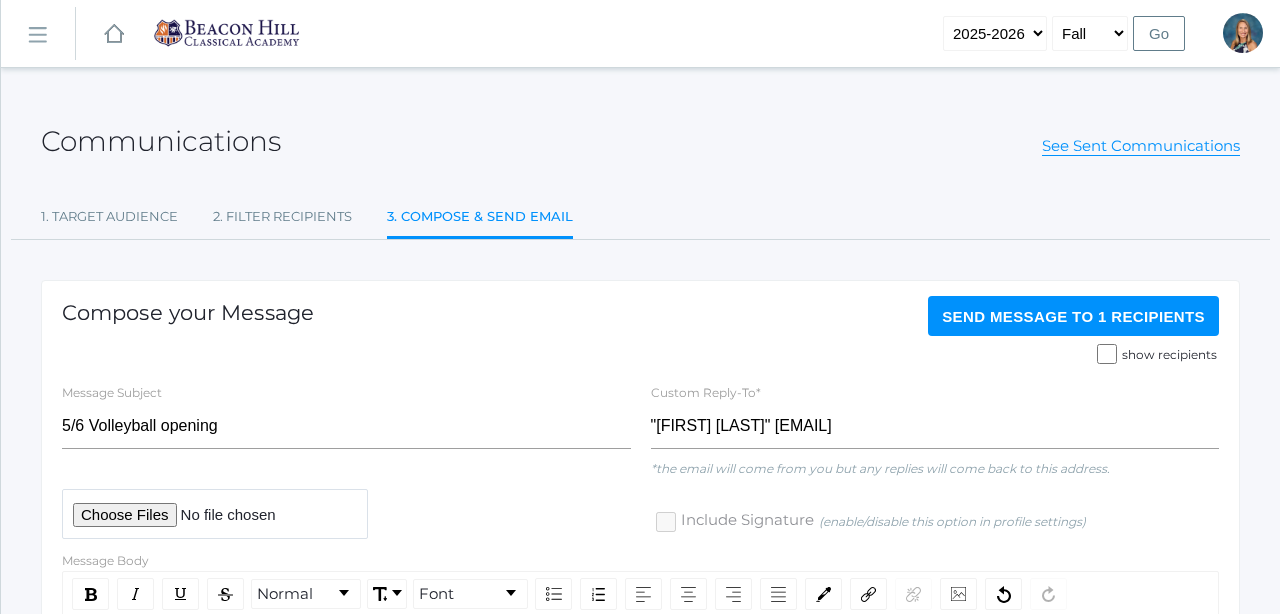click on "Send Message   to 1 recipients" 